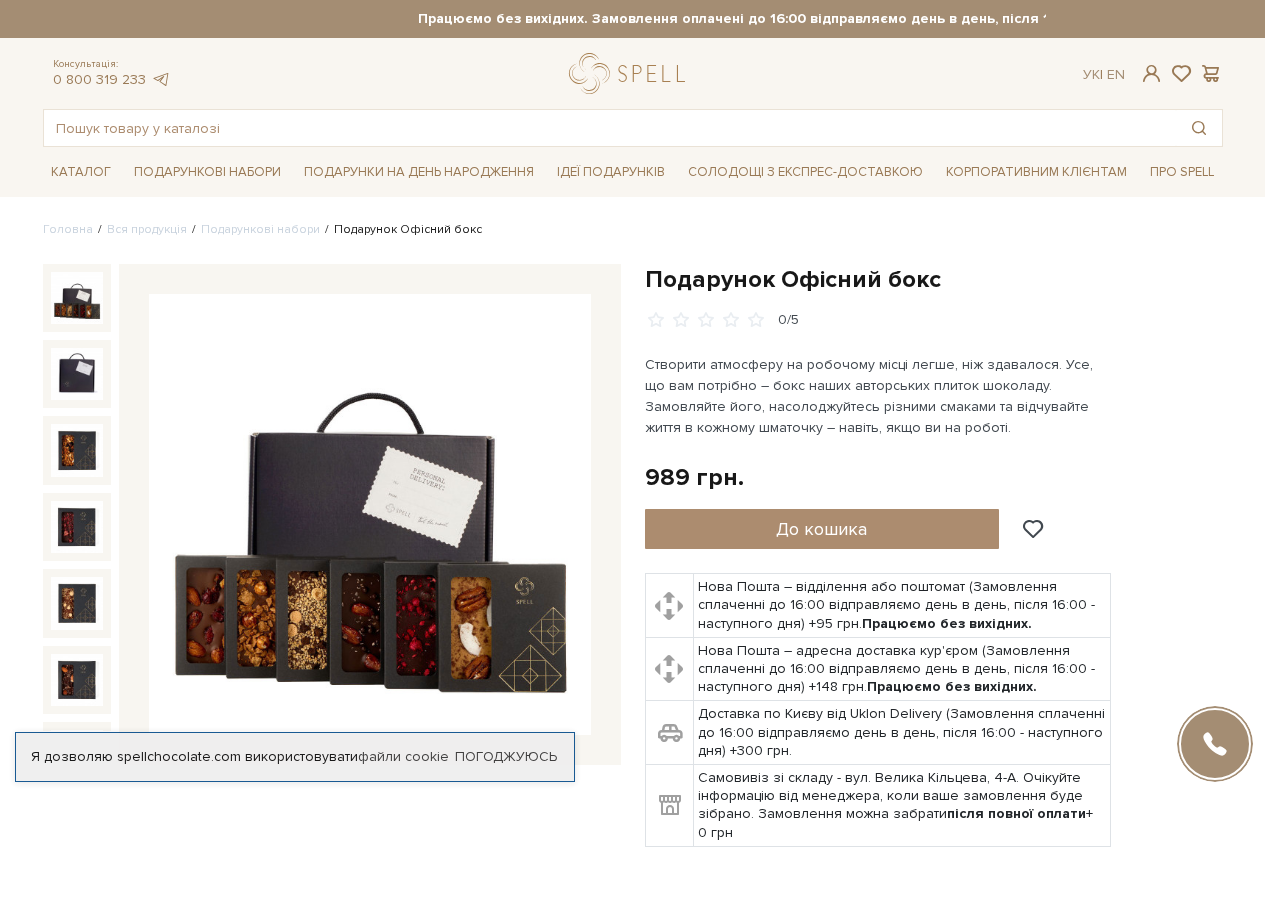 scroll, scrollTop: 0, scrollLeft: 0, axis: both 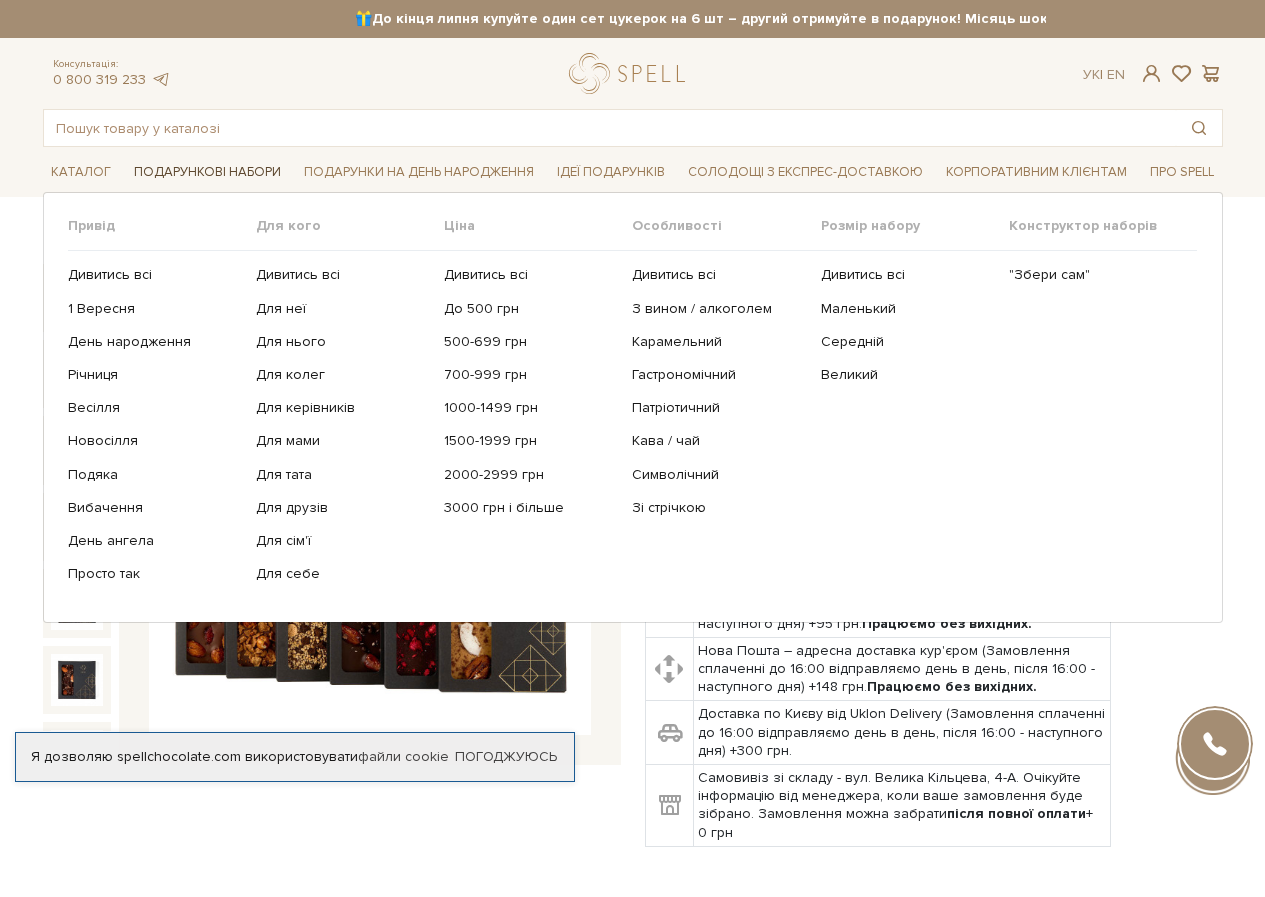 click on "Подарункові набори" at bounding box center (207, 172) 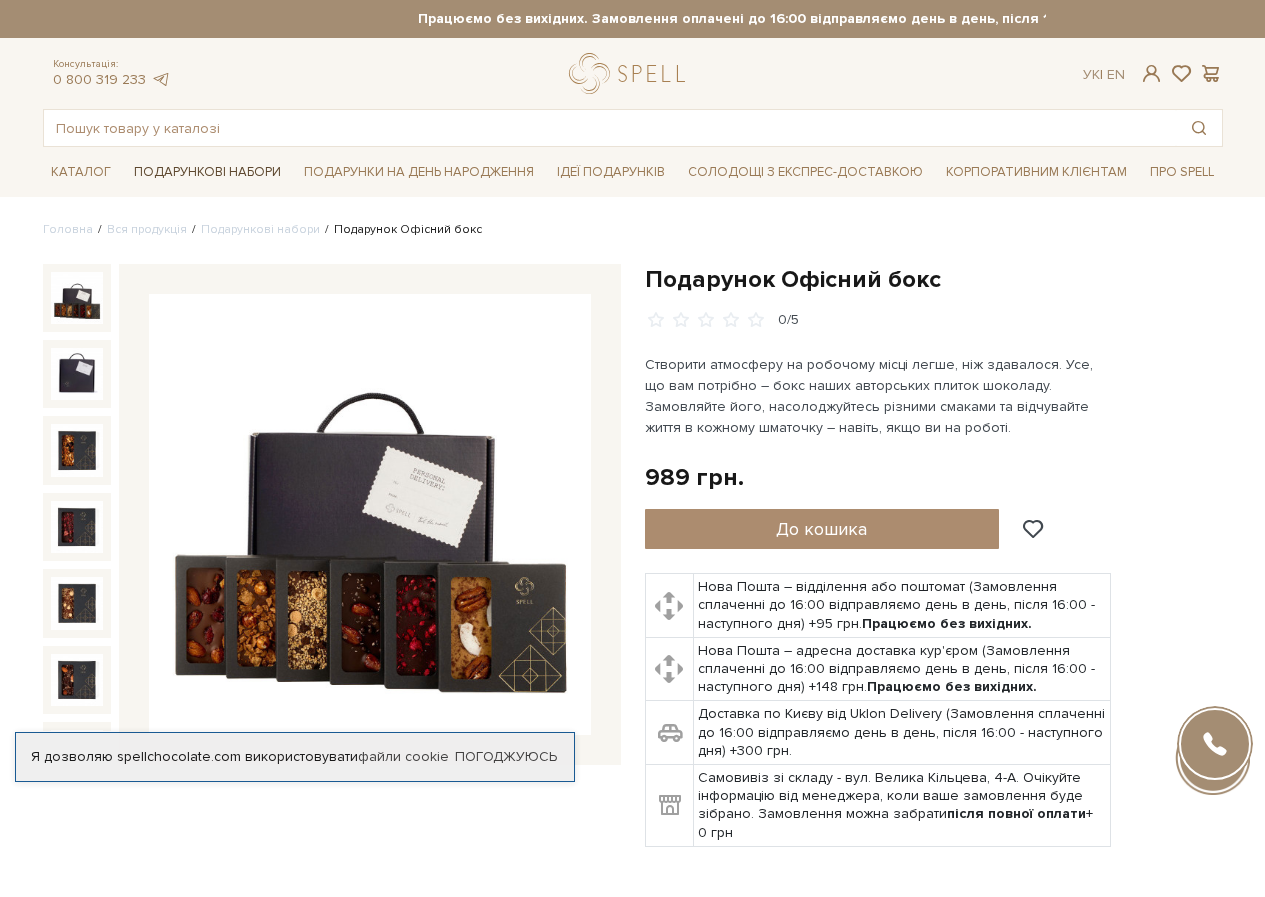 click on "Подарункові набори" at bounding box center (207, 172) 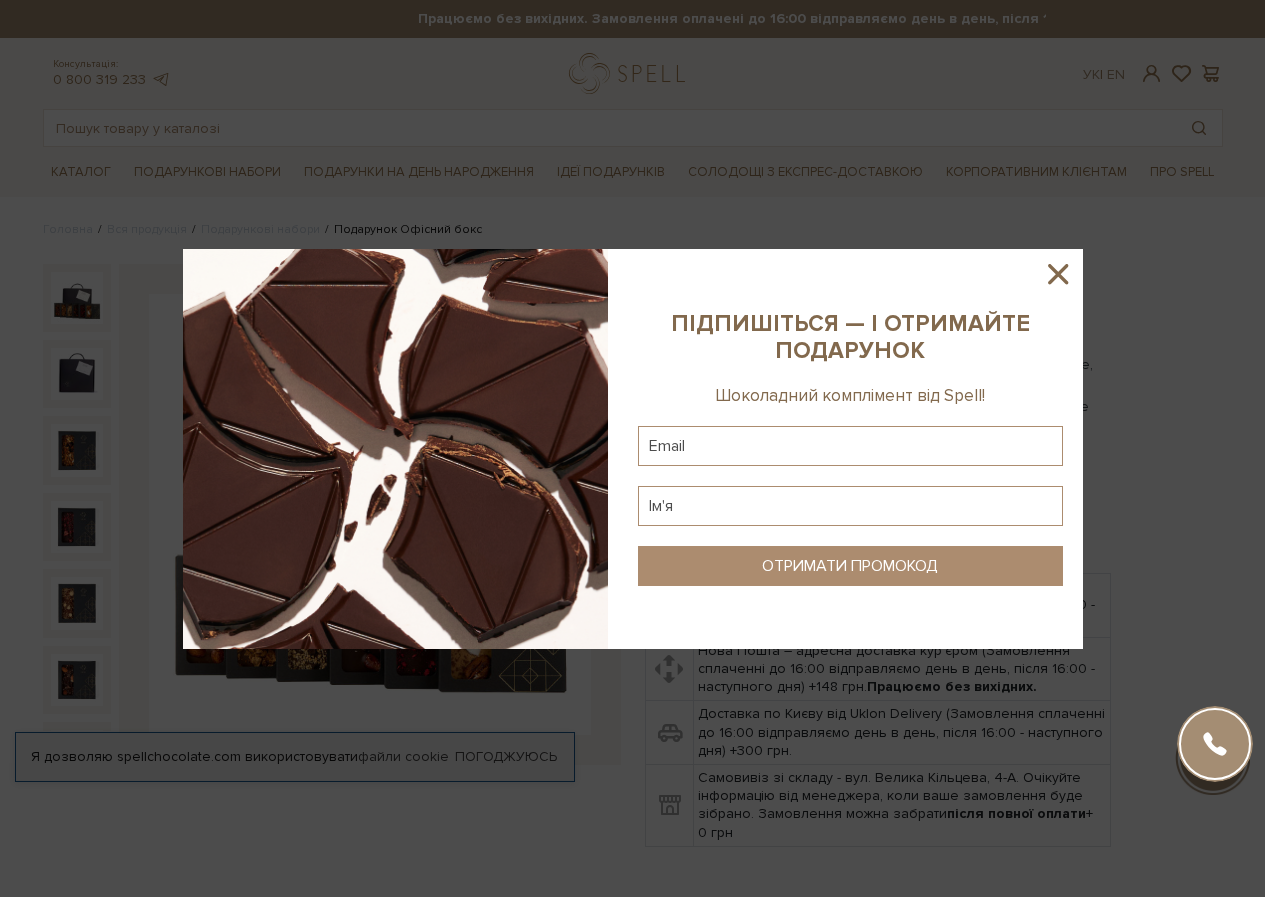 click 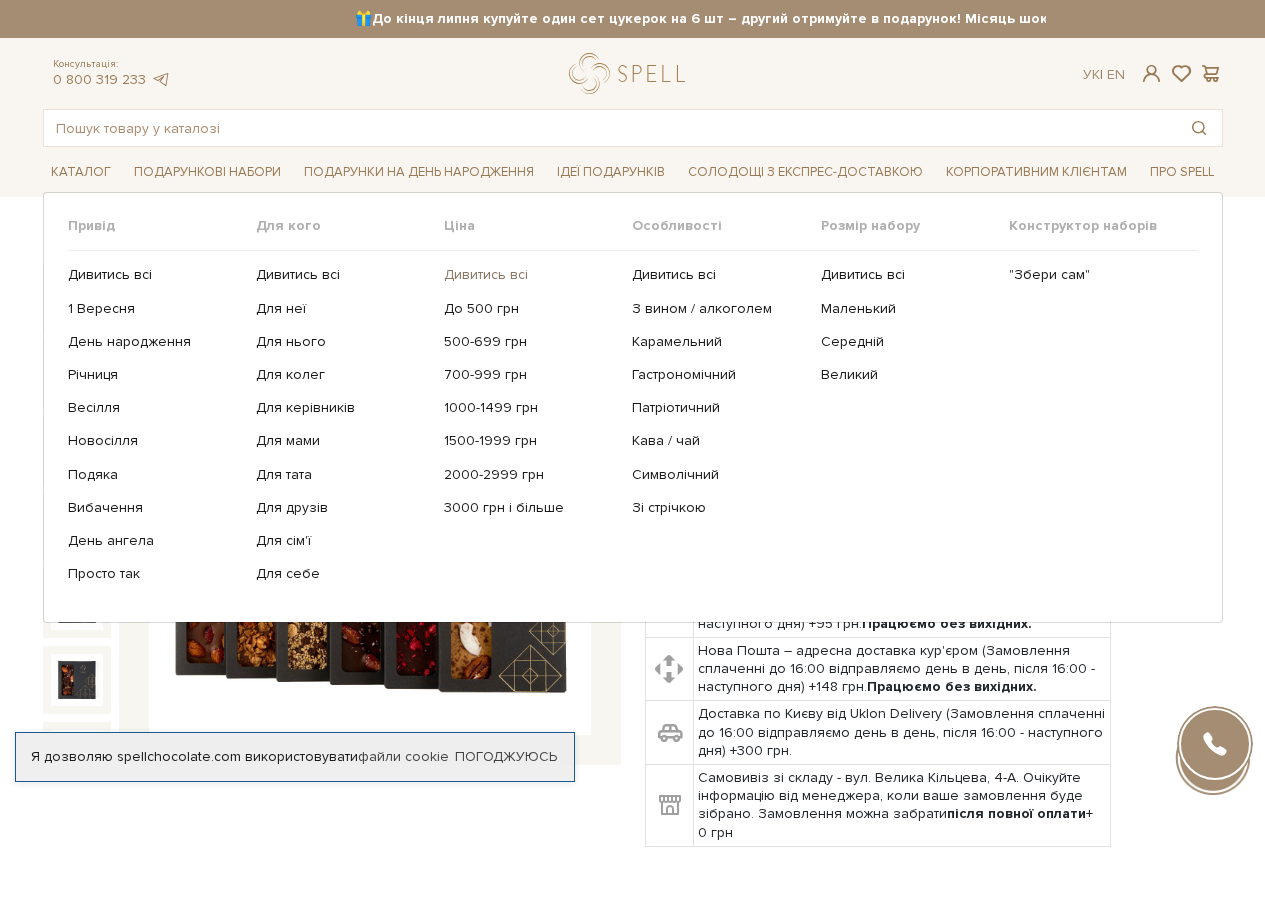 click on "Дивитись всі" at bounding box center [530, 275] 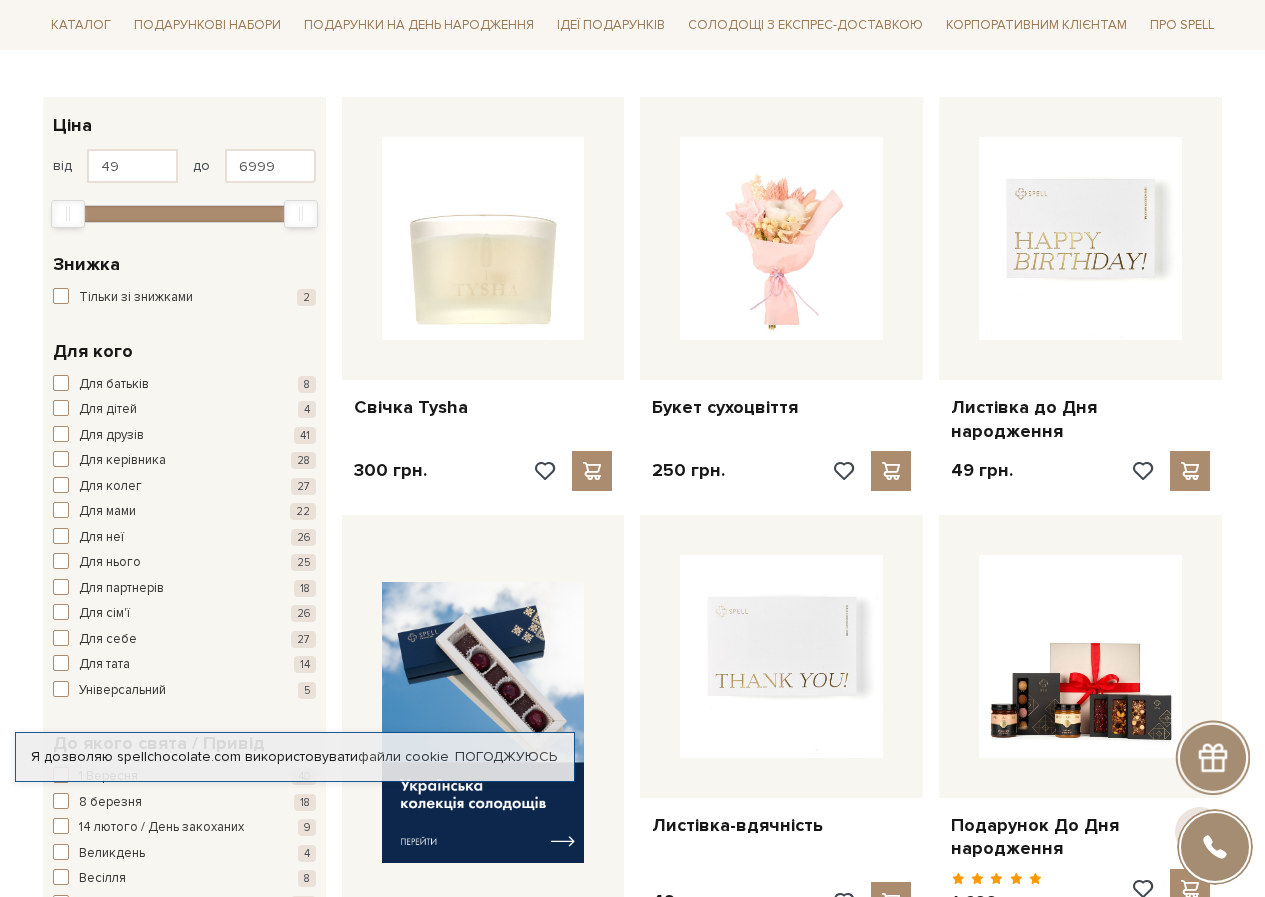 scroll, scrollTop: 0, scrollLeft: 0, axis: both 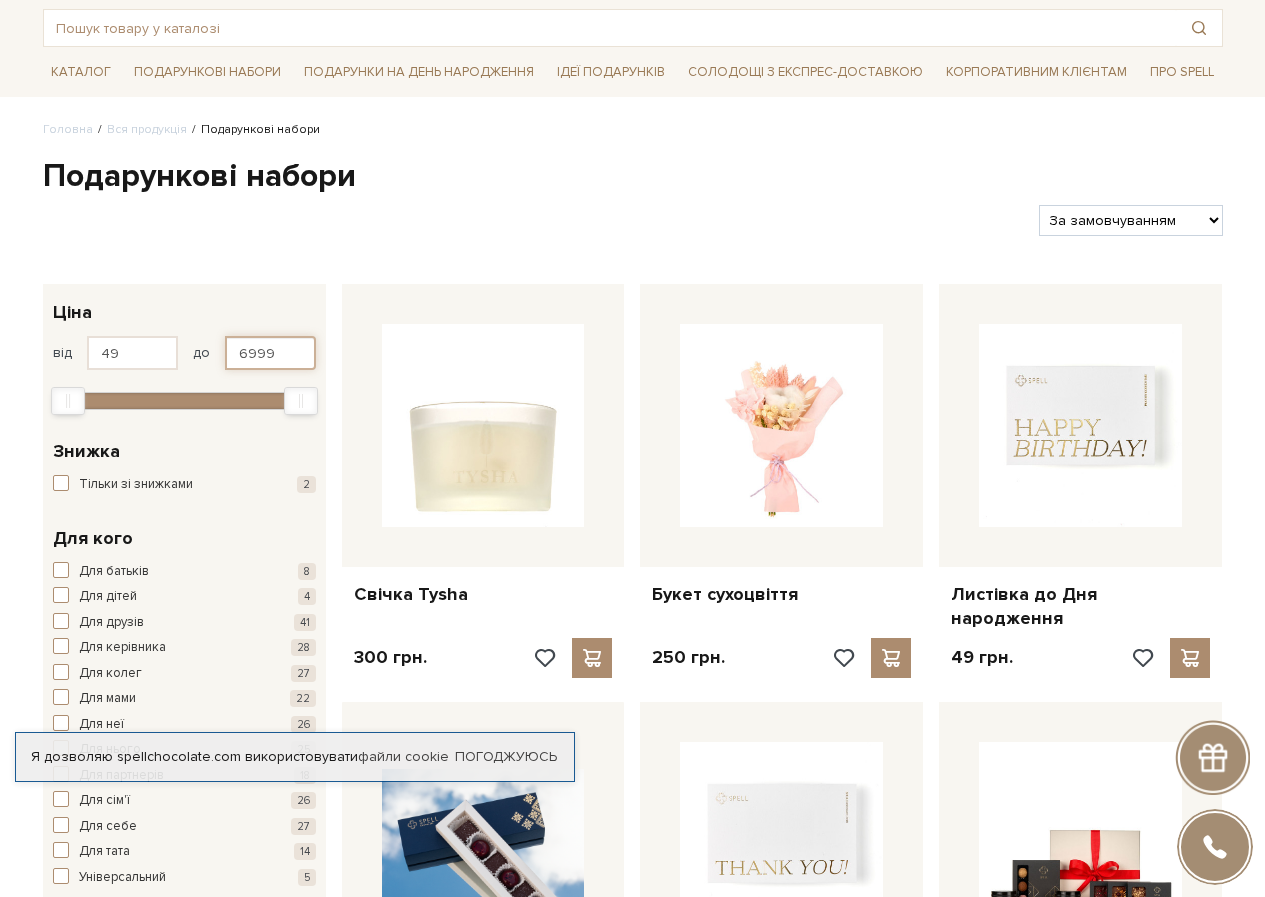 drag, startPoint x: 274, startPoint y: 351, endPoint x: 220, endPoint y: 353, distance: 54.037025 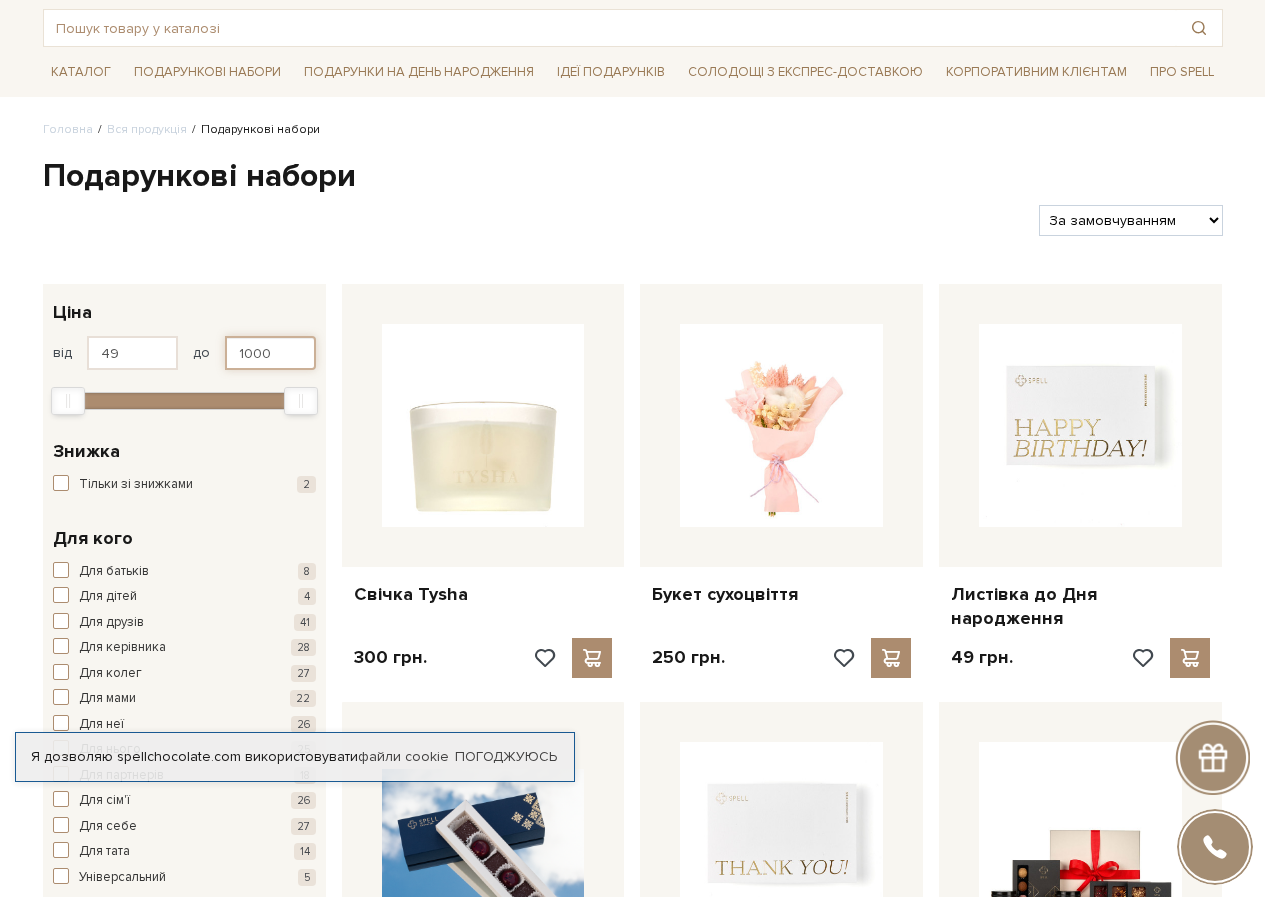 type on "1000" 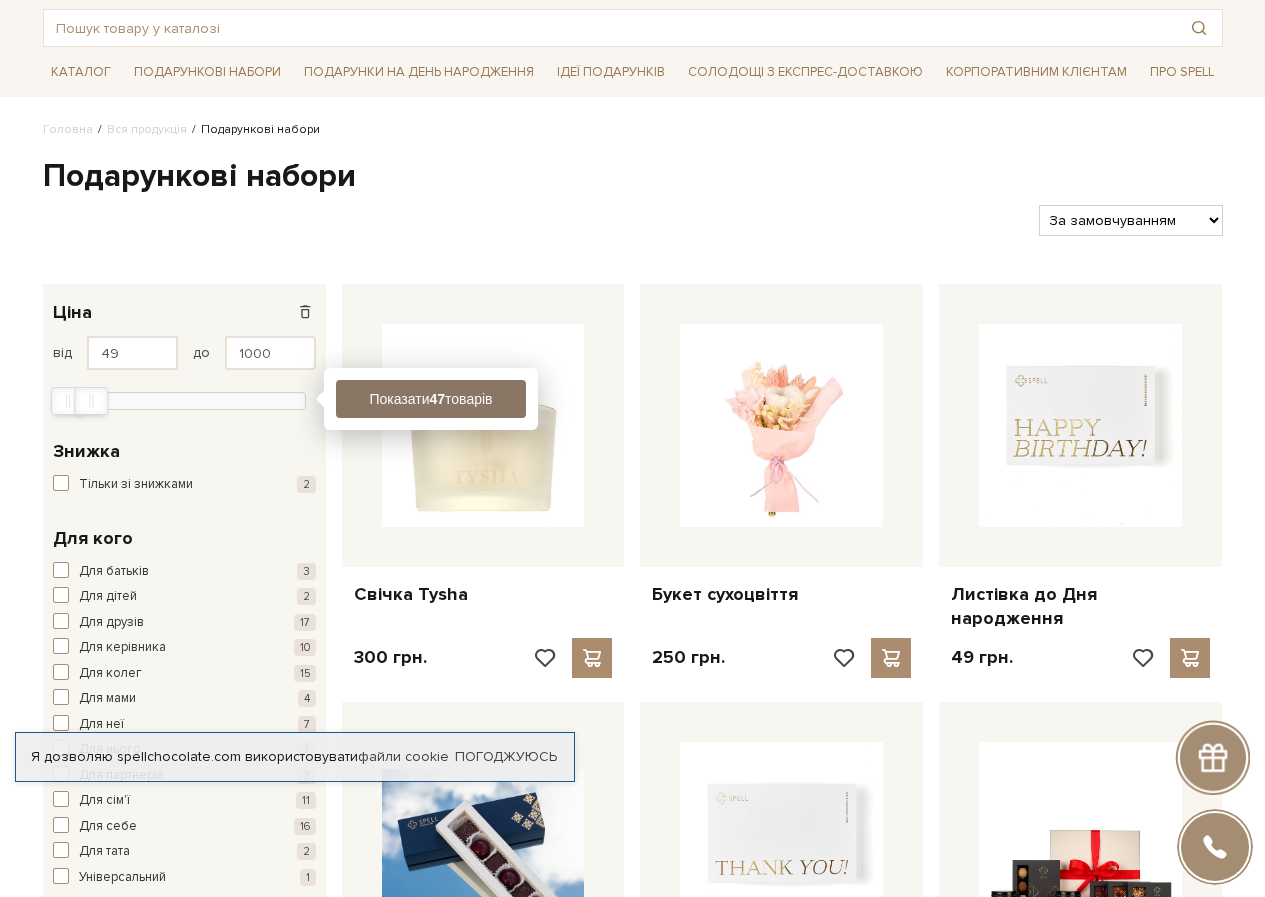 click on "Показати  47  товарів" at bounding box center (431, 399) 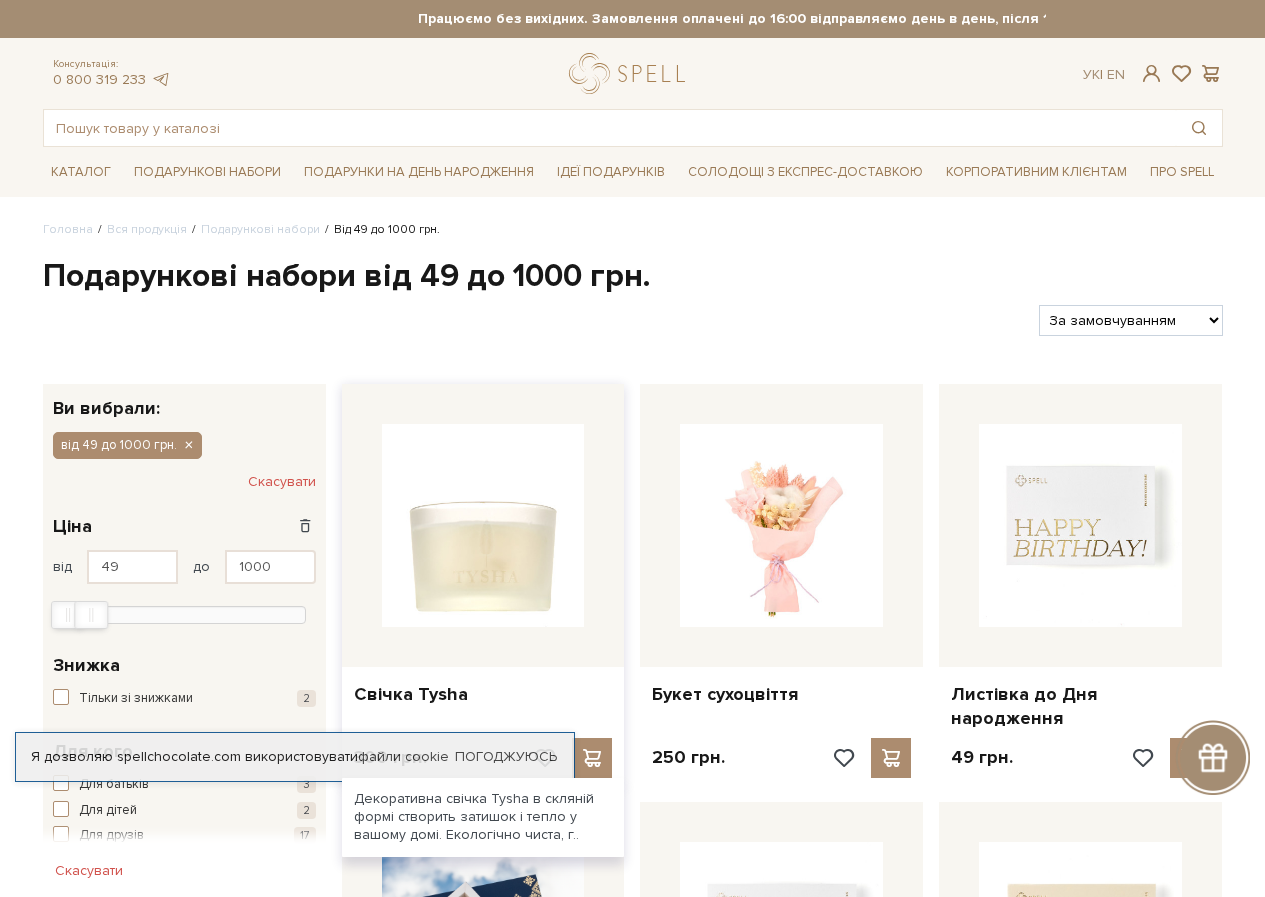 scroll, scrollTop: 400, scrollLeft: 0, axis: vertical 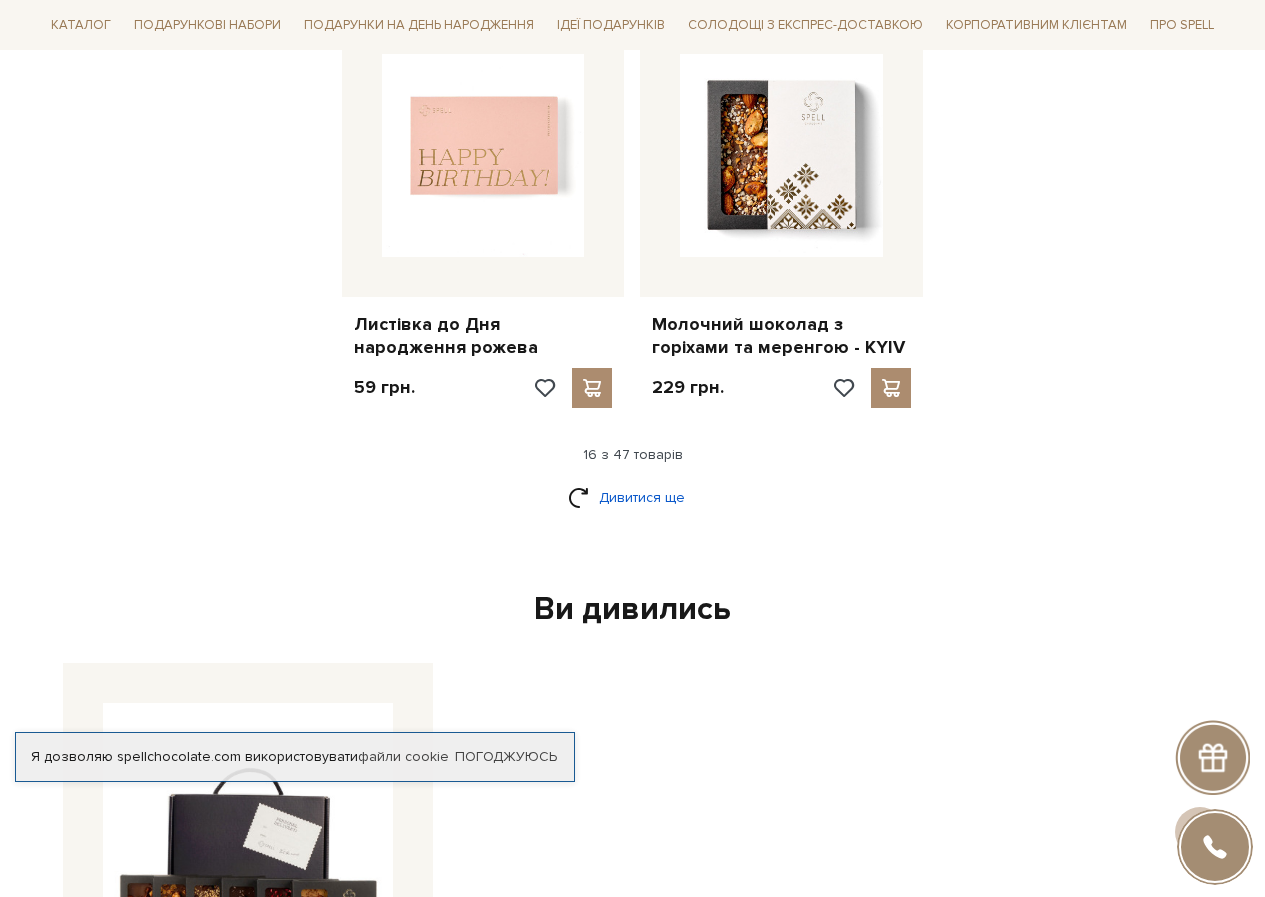 click on "Дивитися ще" at bounding box center (633, 497) 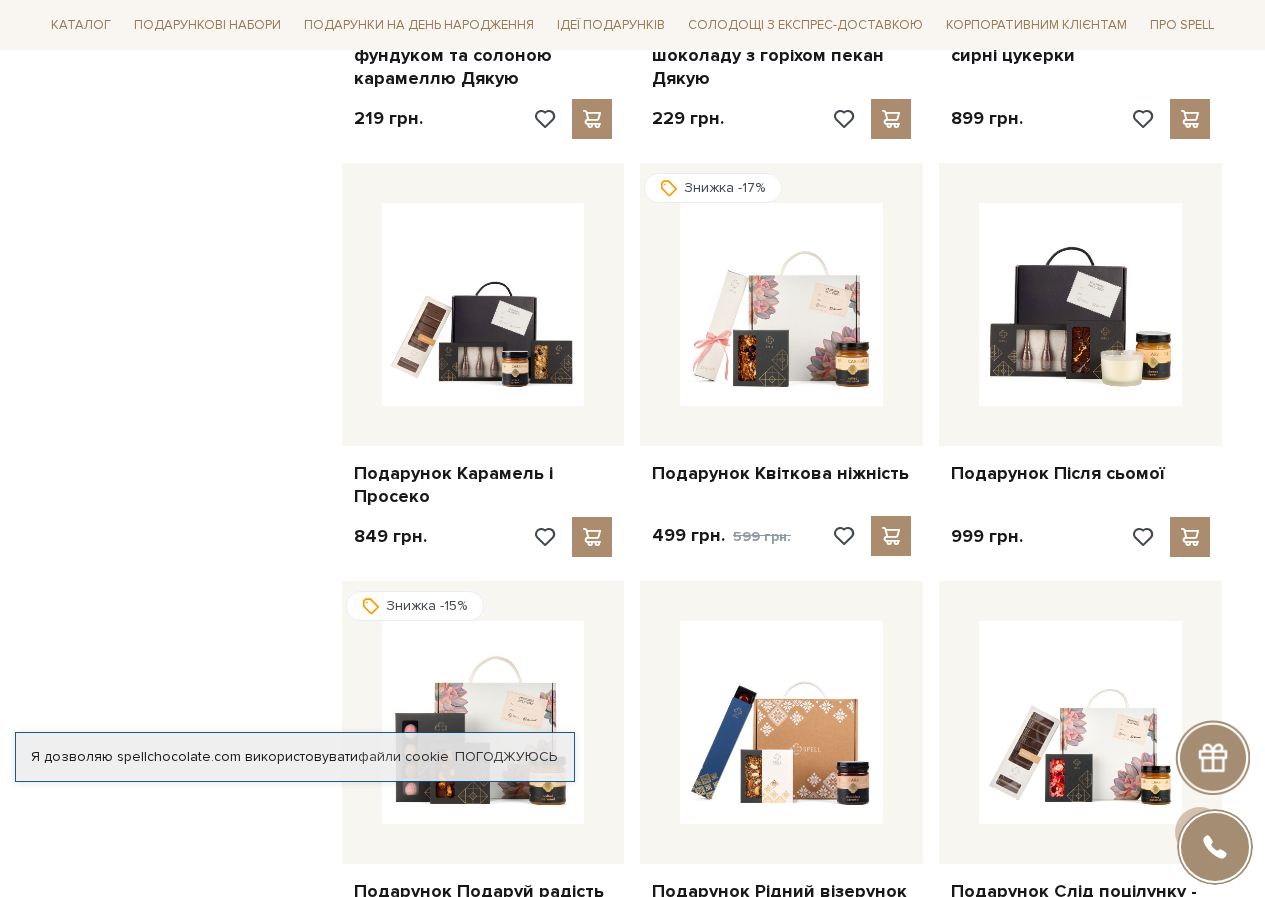 scroll, scrollTop: 3700, scrollLeft: 0, axis: vertical 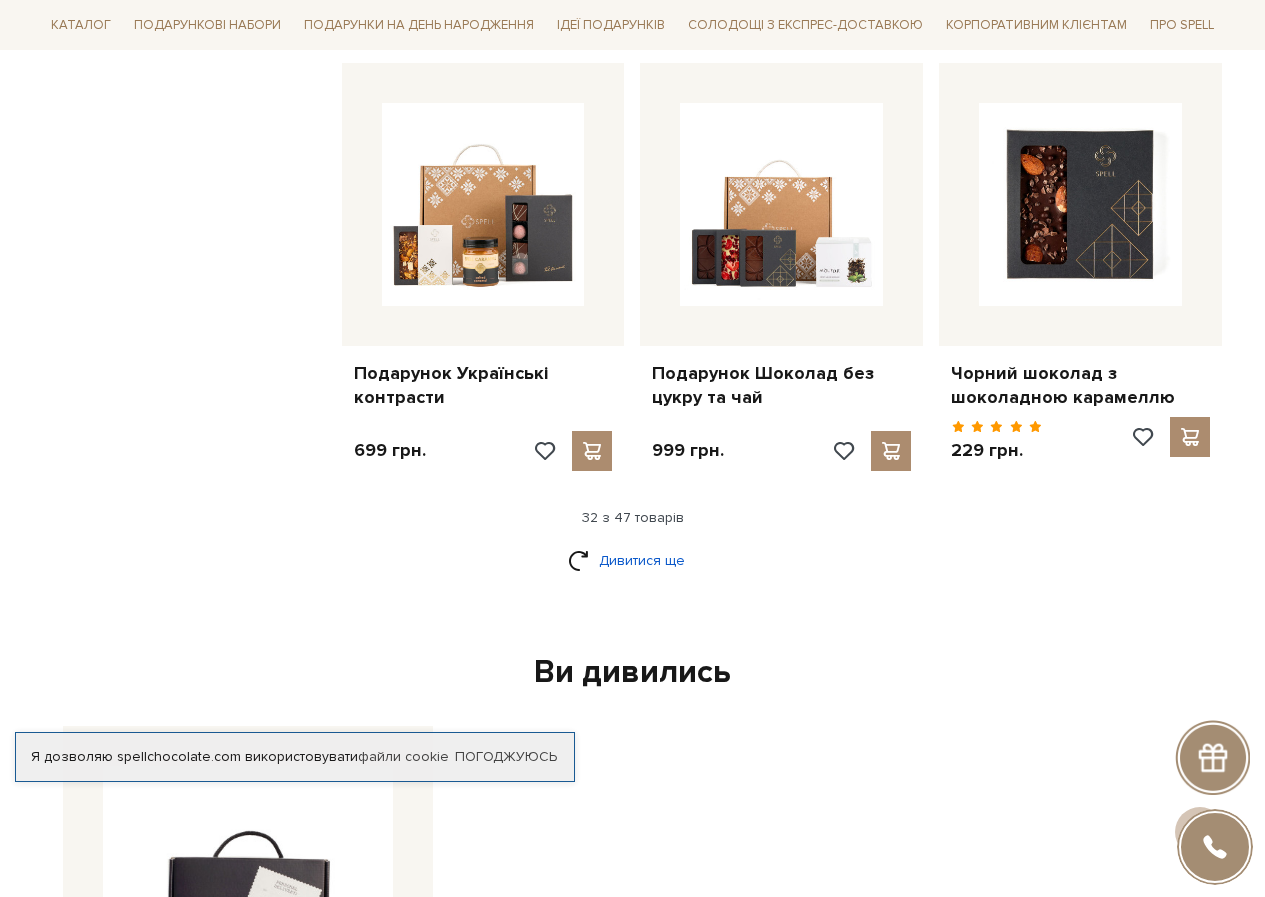 click on "Дивитися ще" at bounding box center [633, 560] 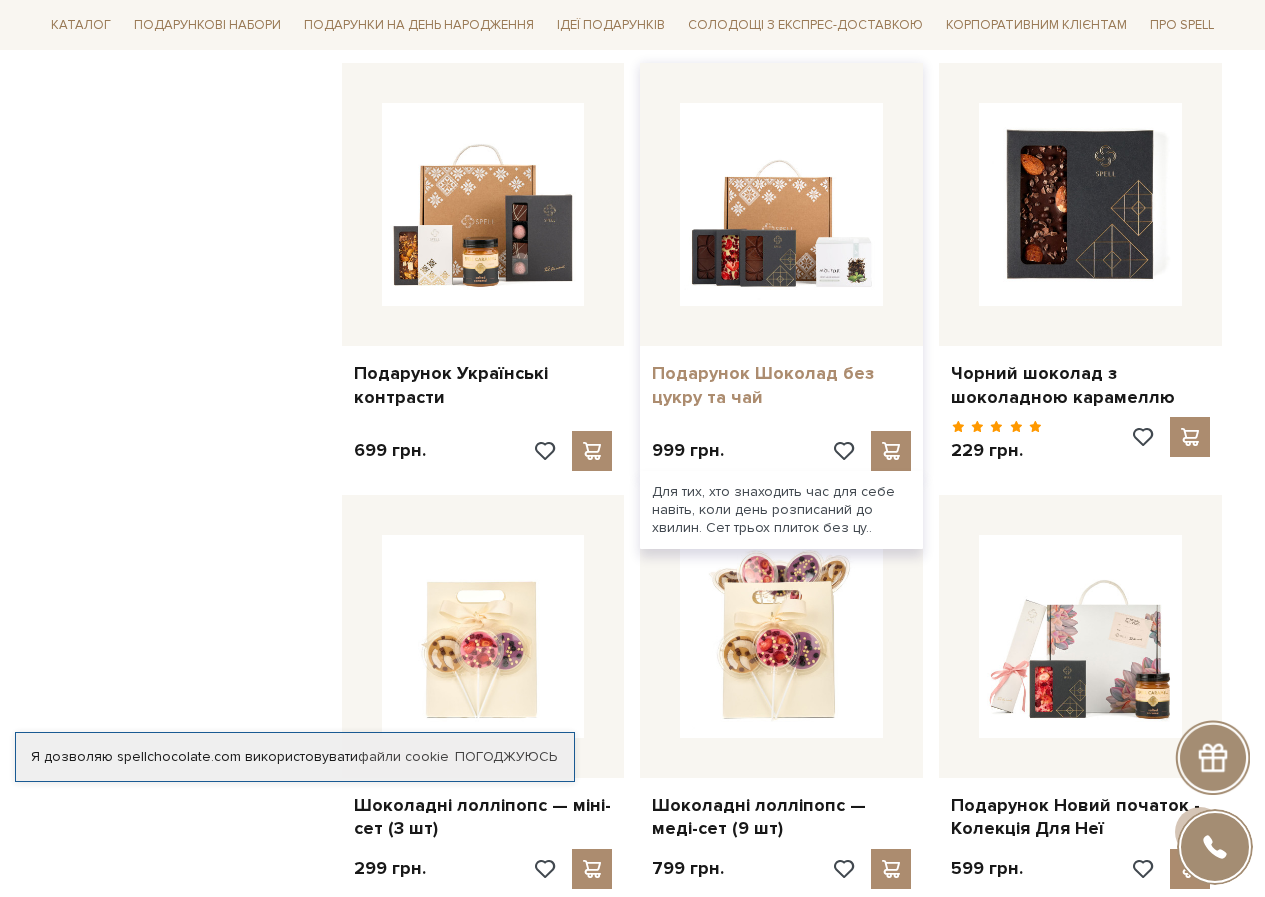scroll, scrollTop: 5000, scrollLeft: 0, axis: vertical 